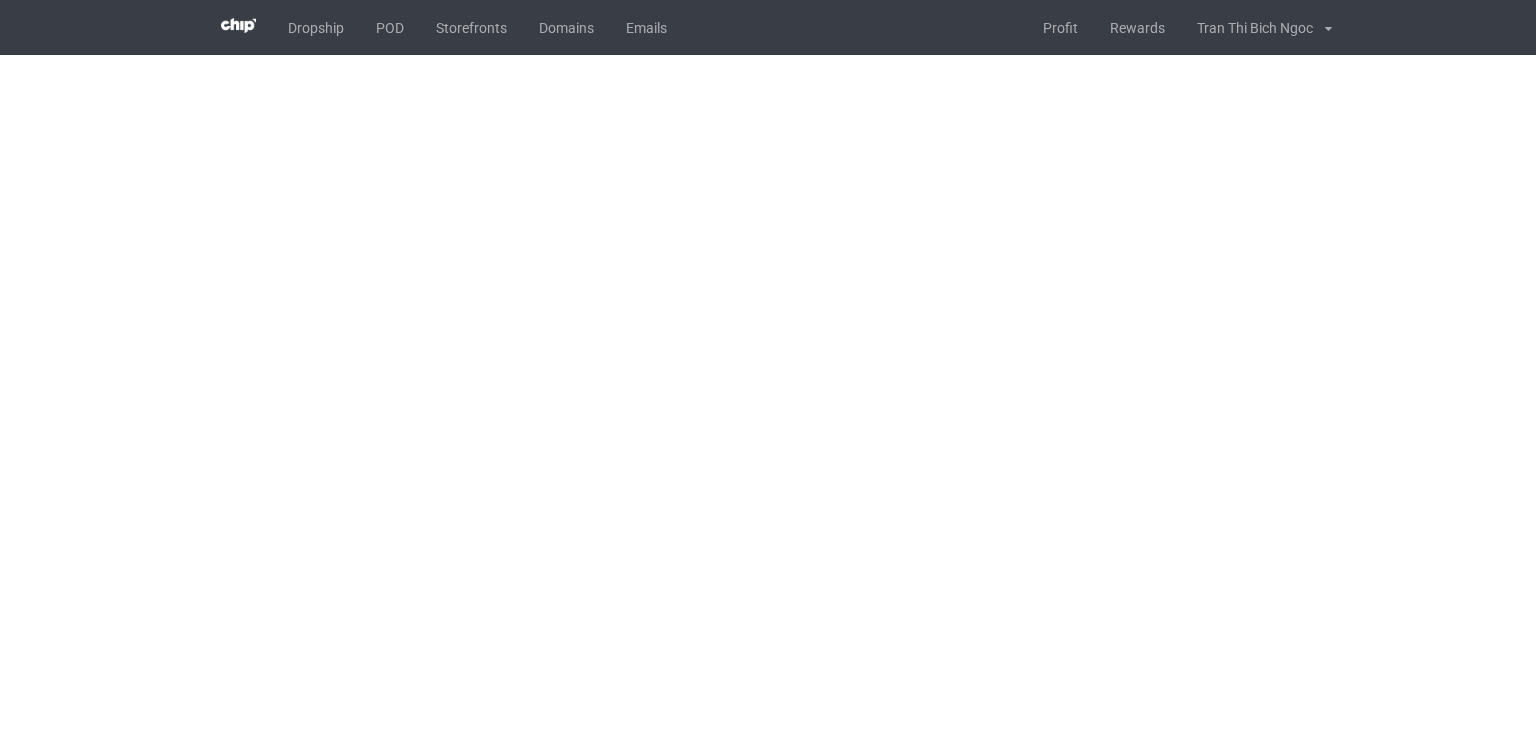 scroll, scrollTop: 0, scrollLeft: 0, axis: both 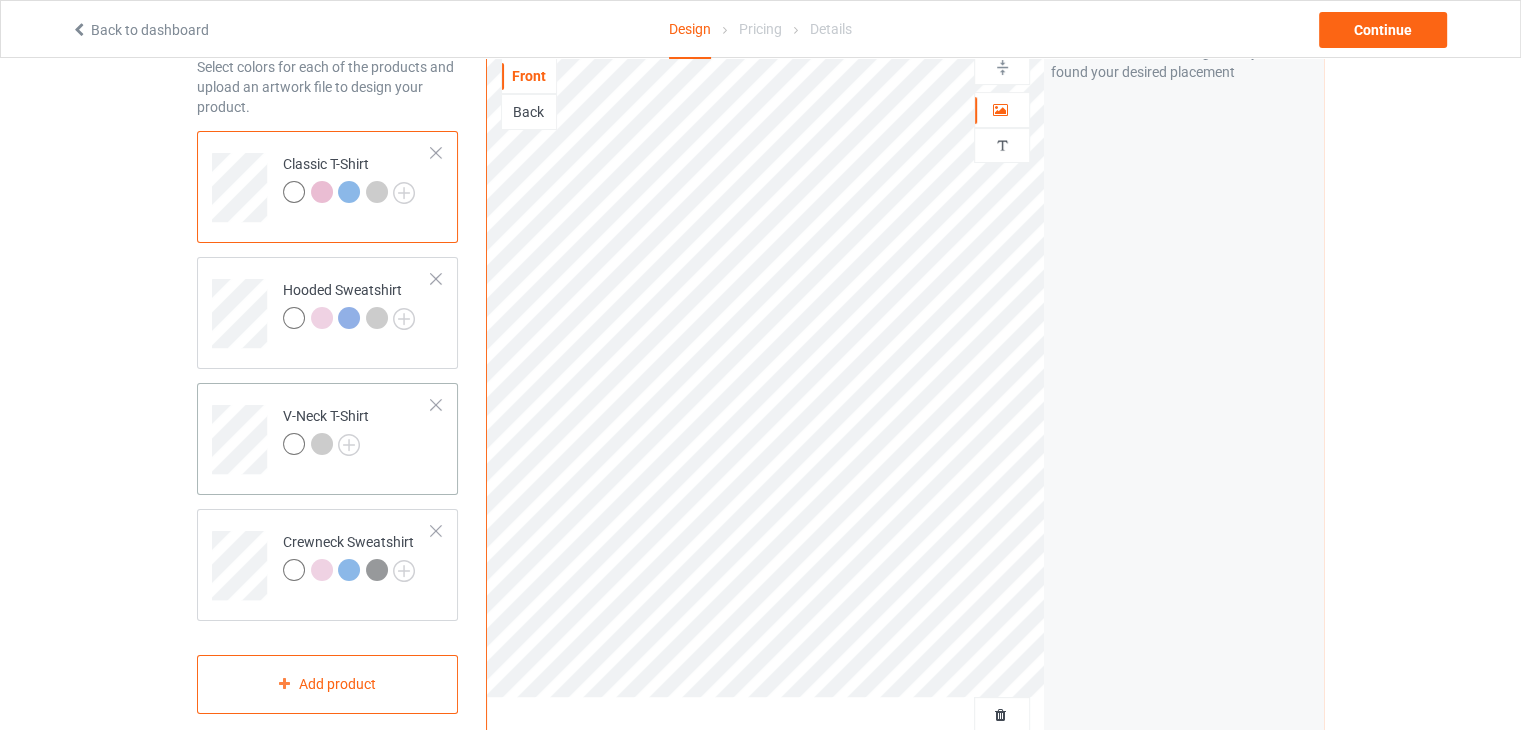 click at bounding box center (436, 405) 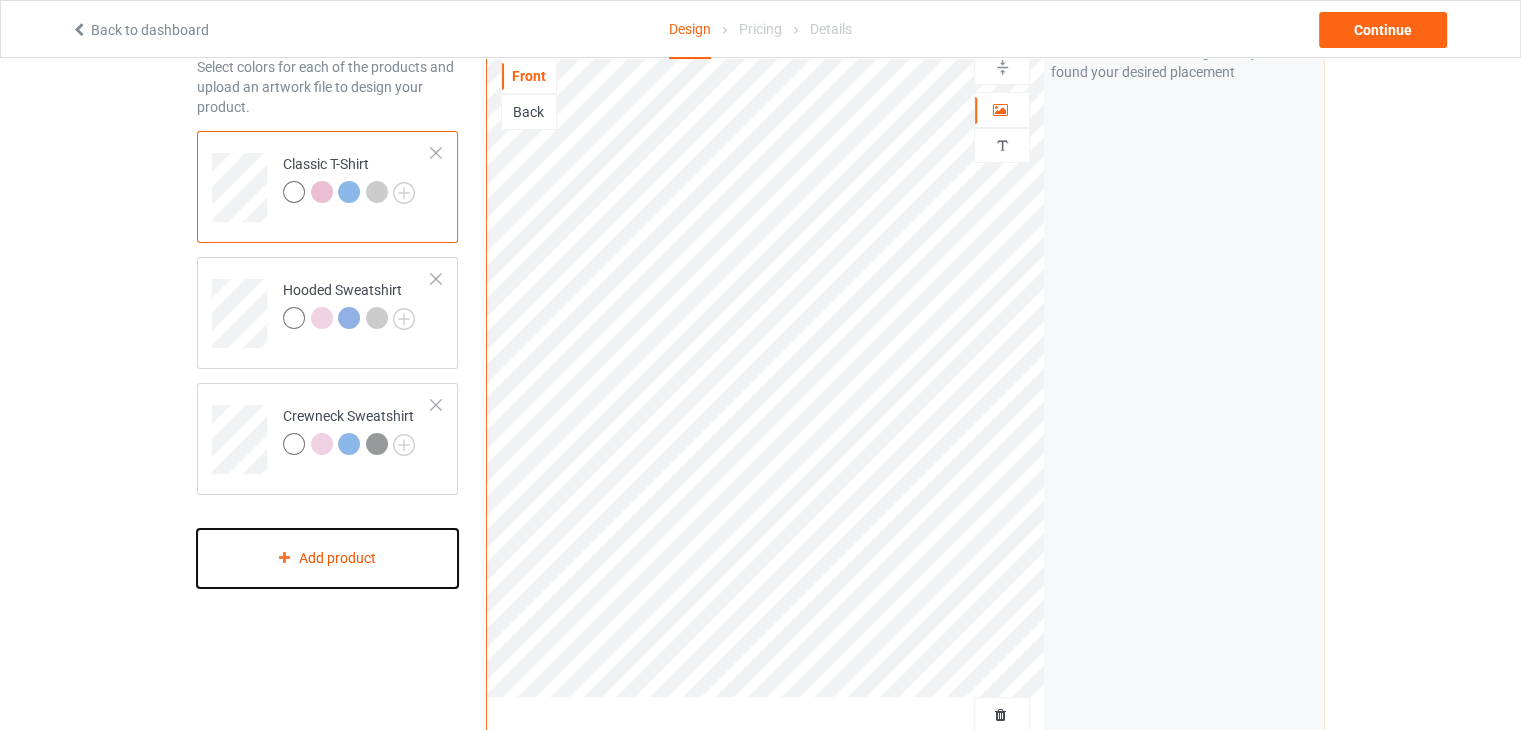 click on "Add product" at bounding box center [327, 558] 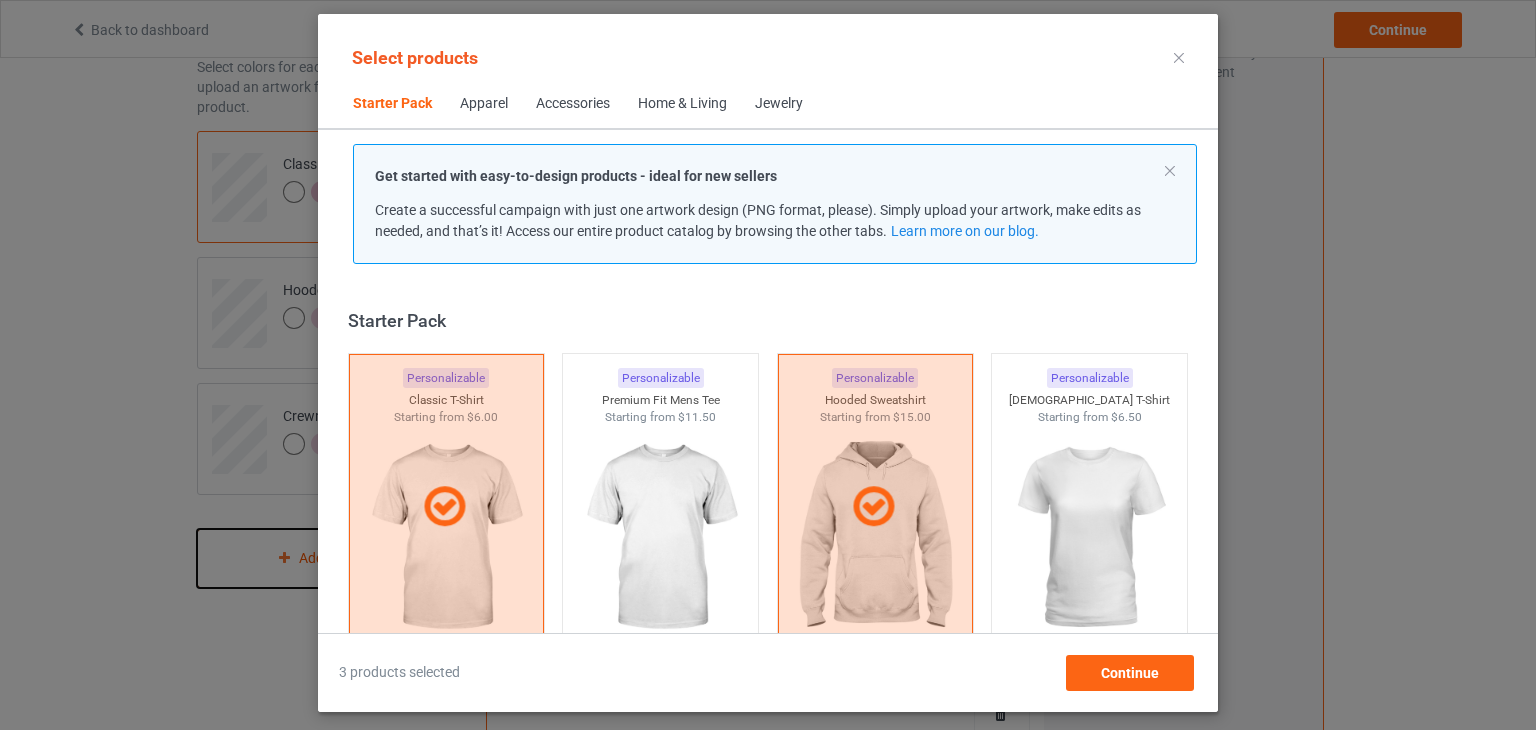 scroll, scrollTop: 26, scrollLeft: 0, axis: vertical 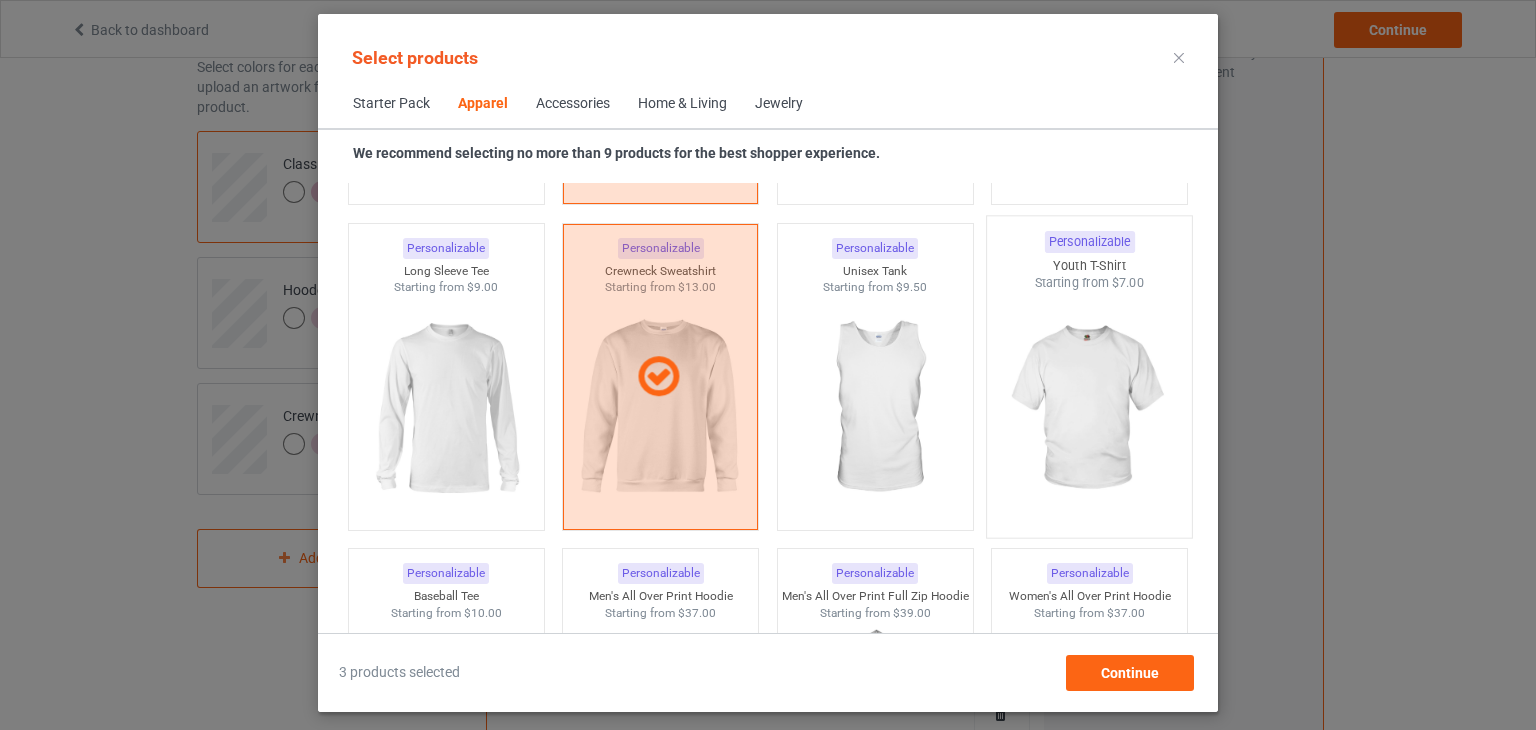 click at bounding box center (1090, 409) 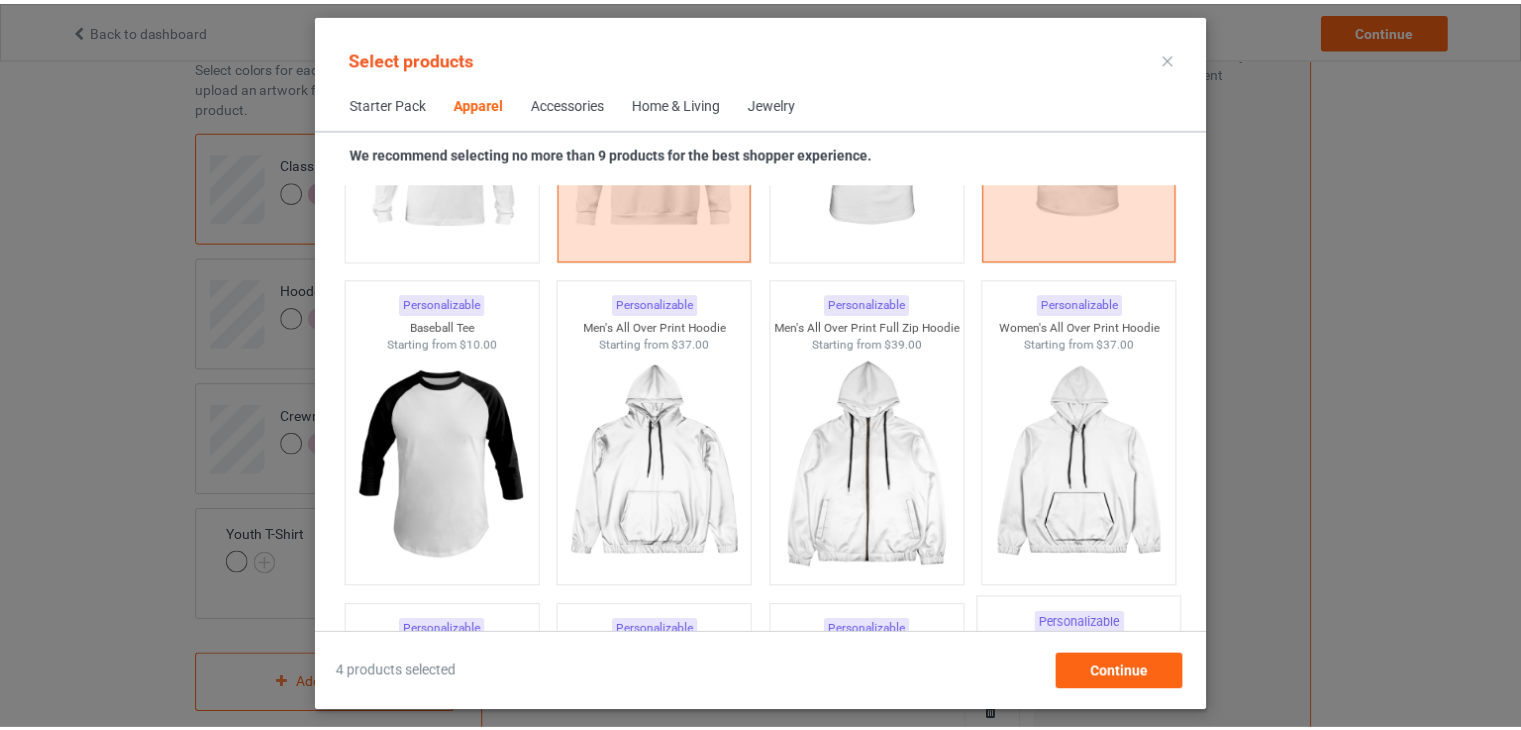 scroll, scrollTop: 1700, scrollLeft: 0, axis: vertical 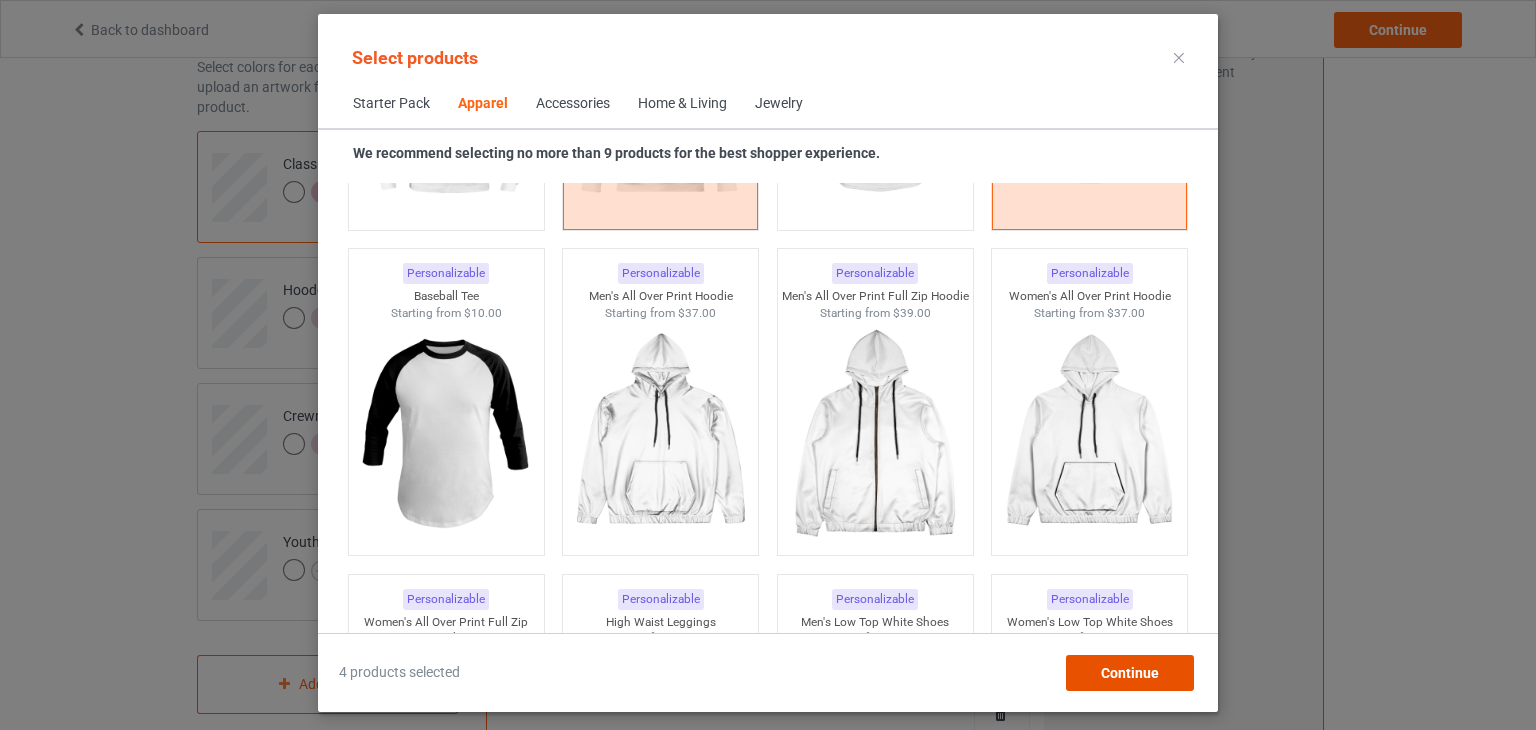 click on "Continue" at bounding box center [1130, 673] 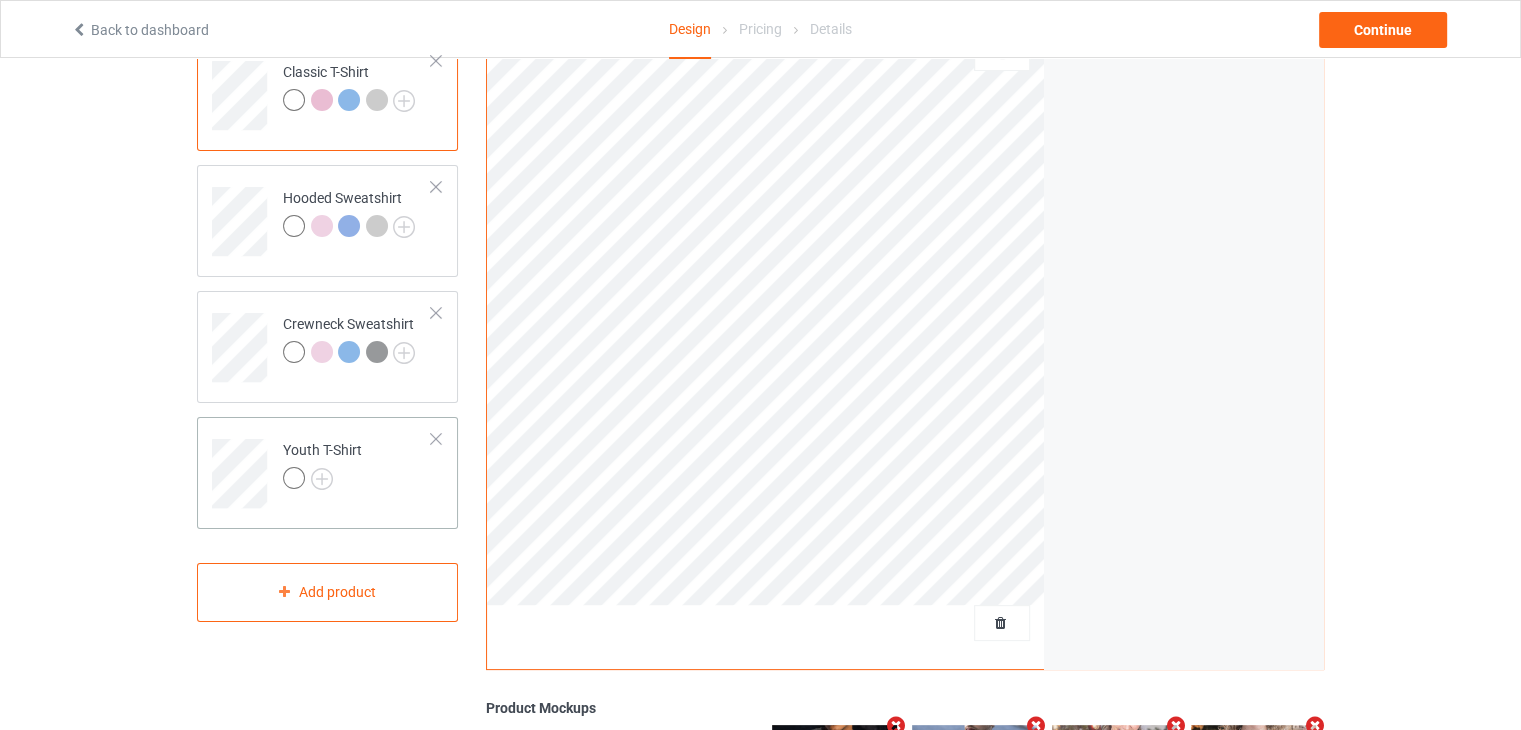 scroll, scrollTop: 200, scrollLeft: 0, axis: vertical 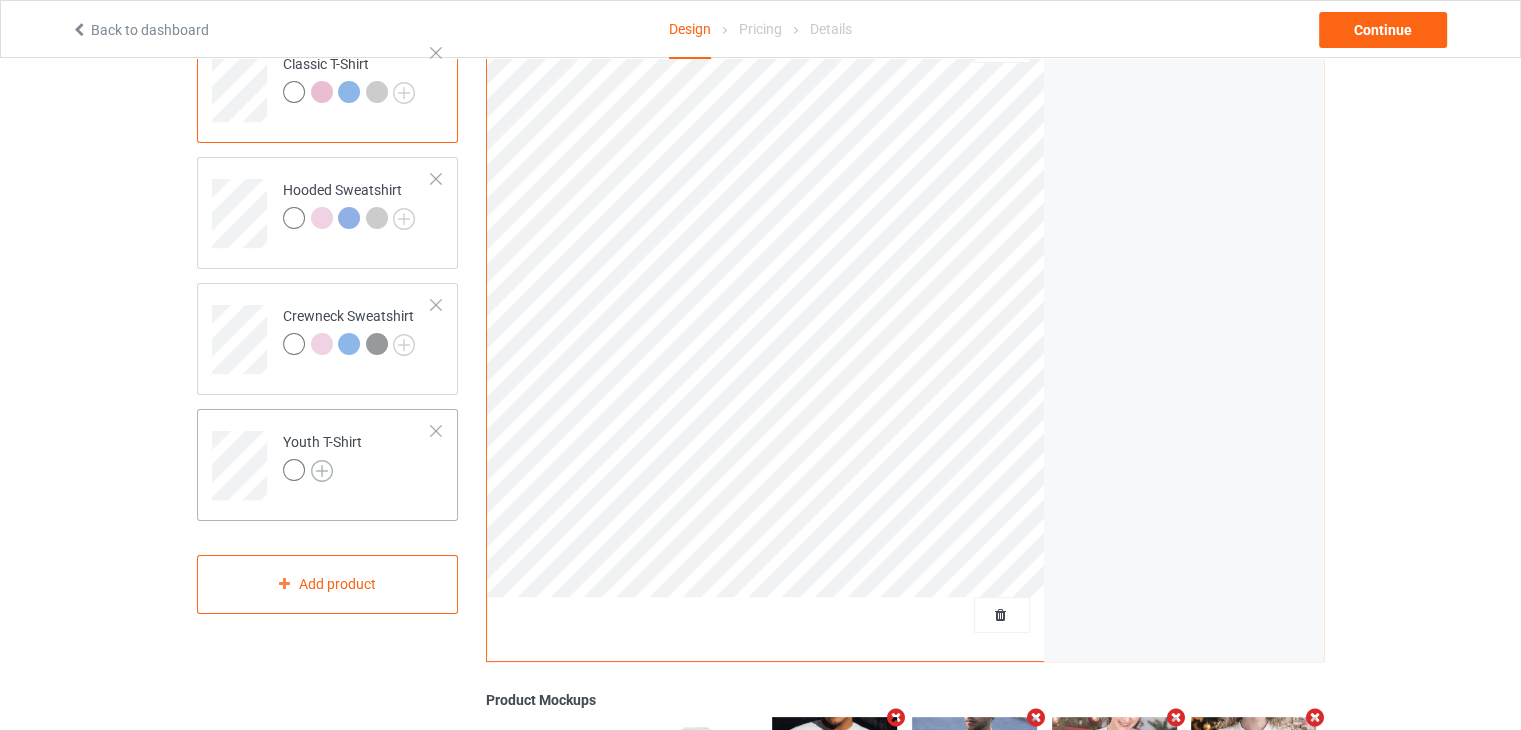 click at bounding box center [322, 471] 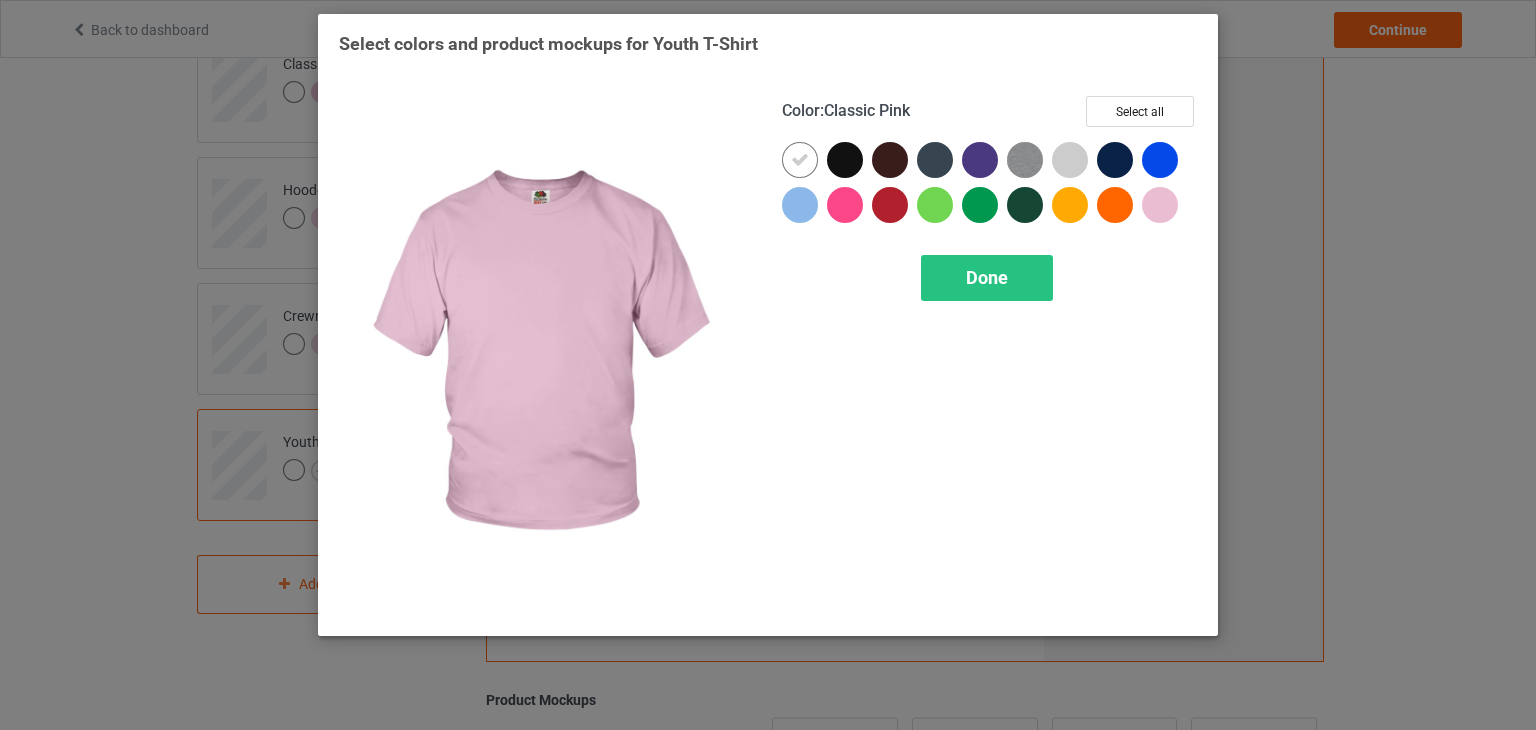 click at bounding box center (1160, 205) 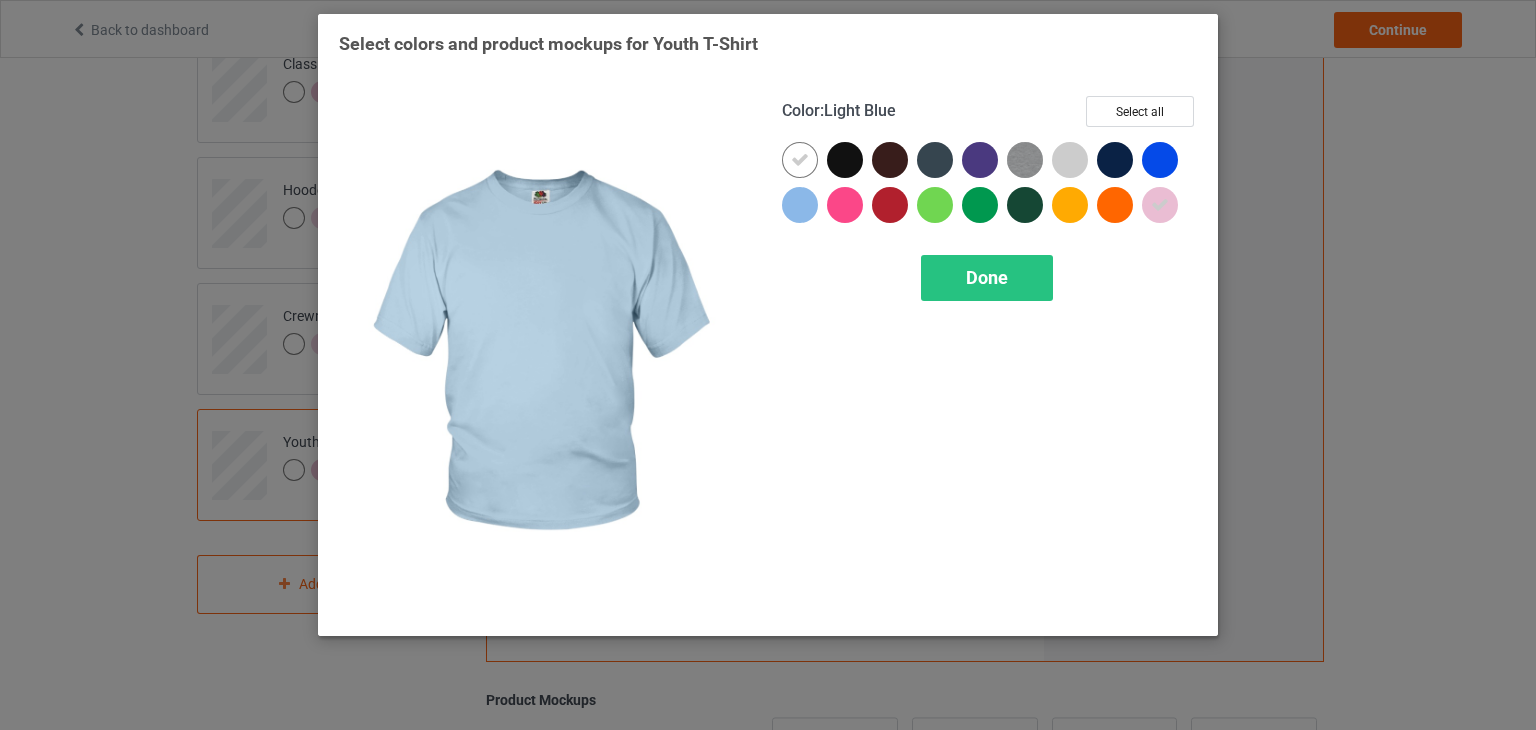 click at bounding box center (800, 205) 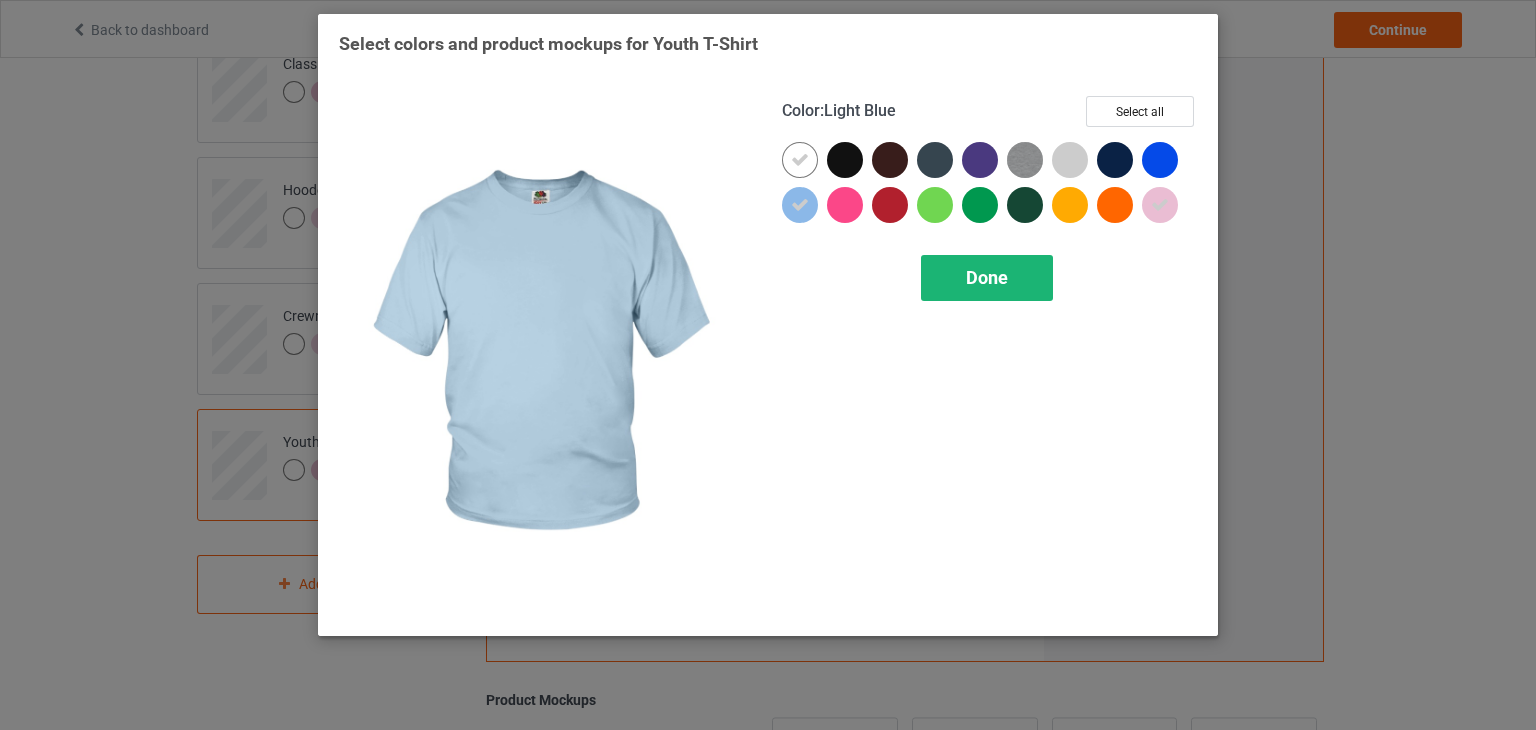 click on "Done" at bounding box center (987, 278) 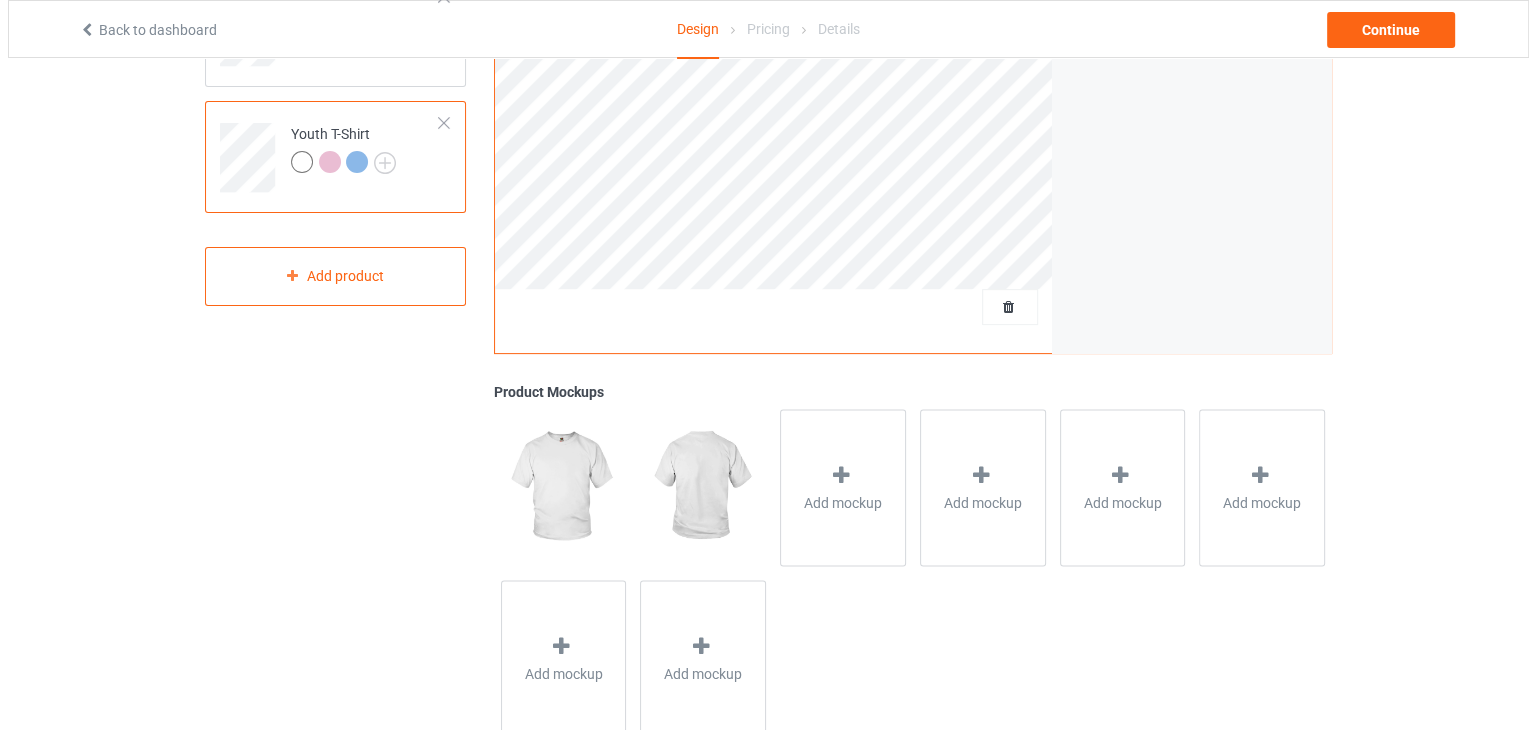 scroll, scrollTop: 564, scrollLeft: 0, axis: vertical 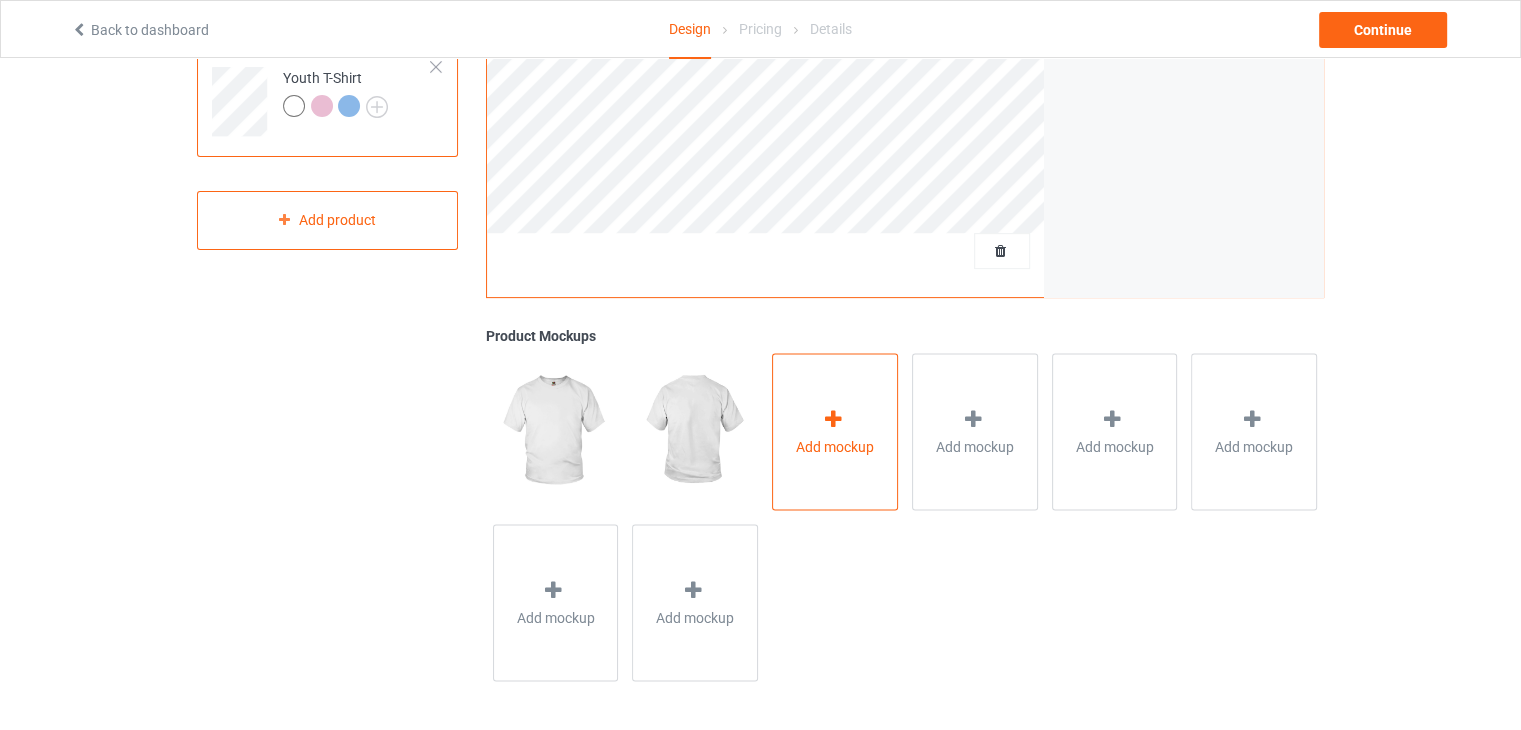 click at bounding box center [835, 421] 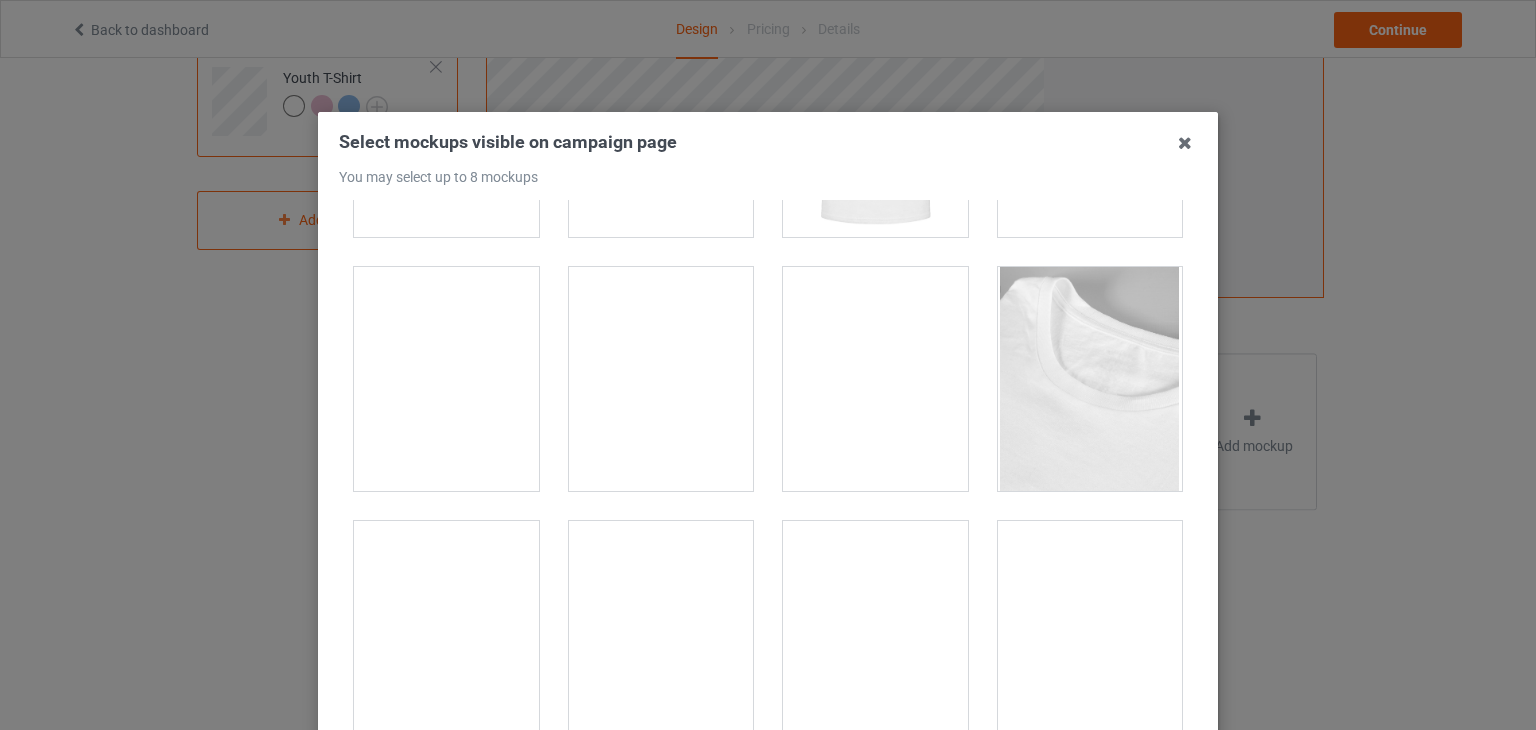 scroll, scrollTop: 1191, scrollLeft: 0, axis: vertical 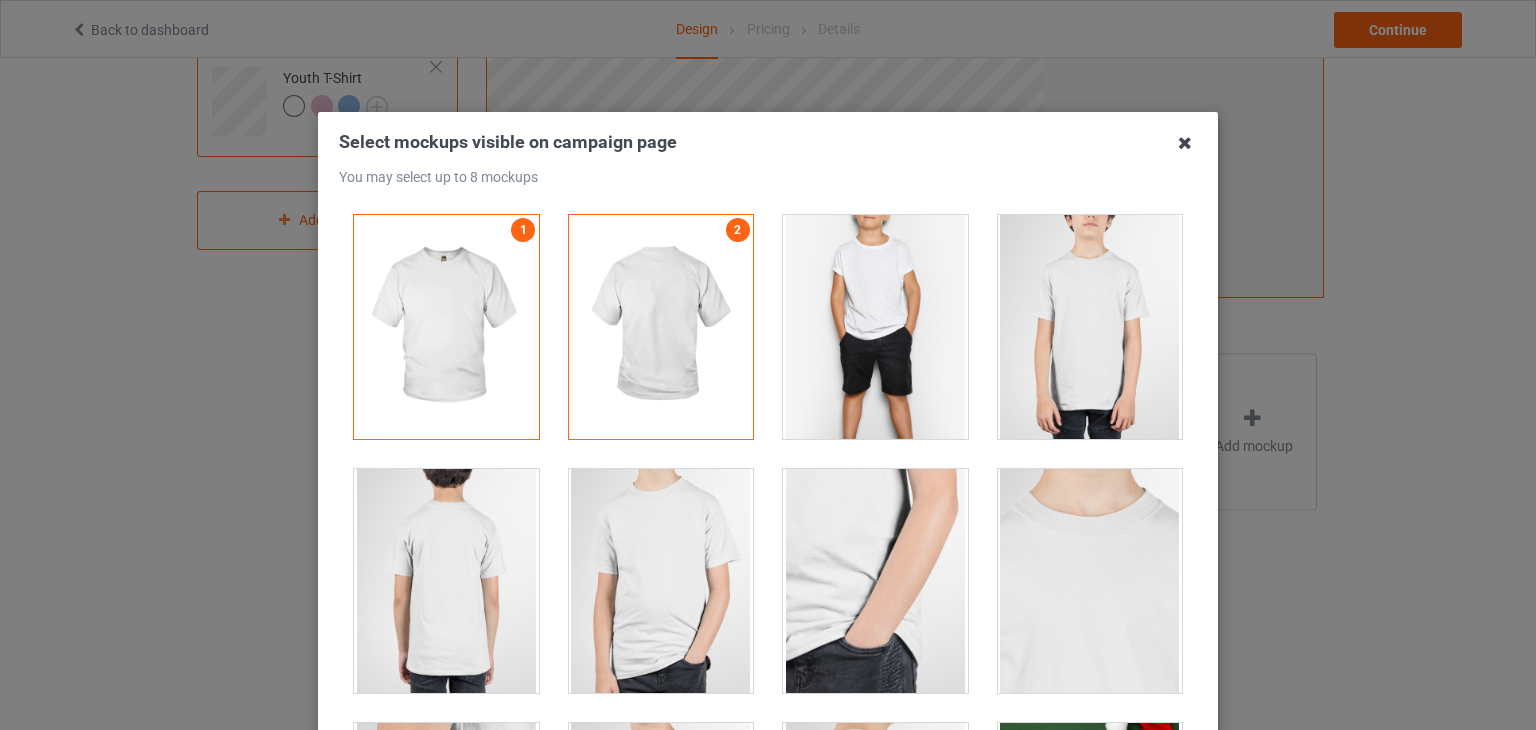 click at bounding box center [1185, 143] 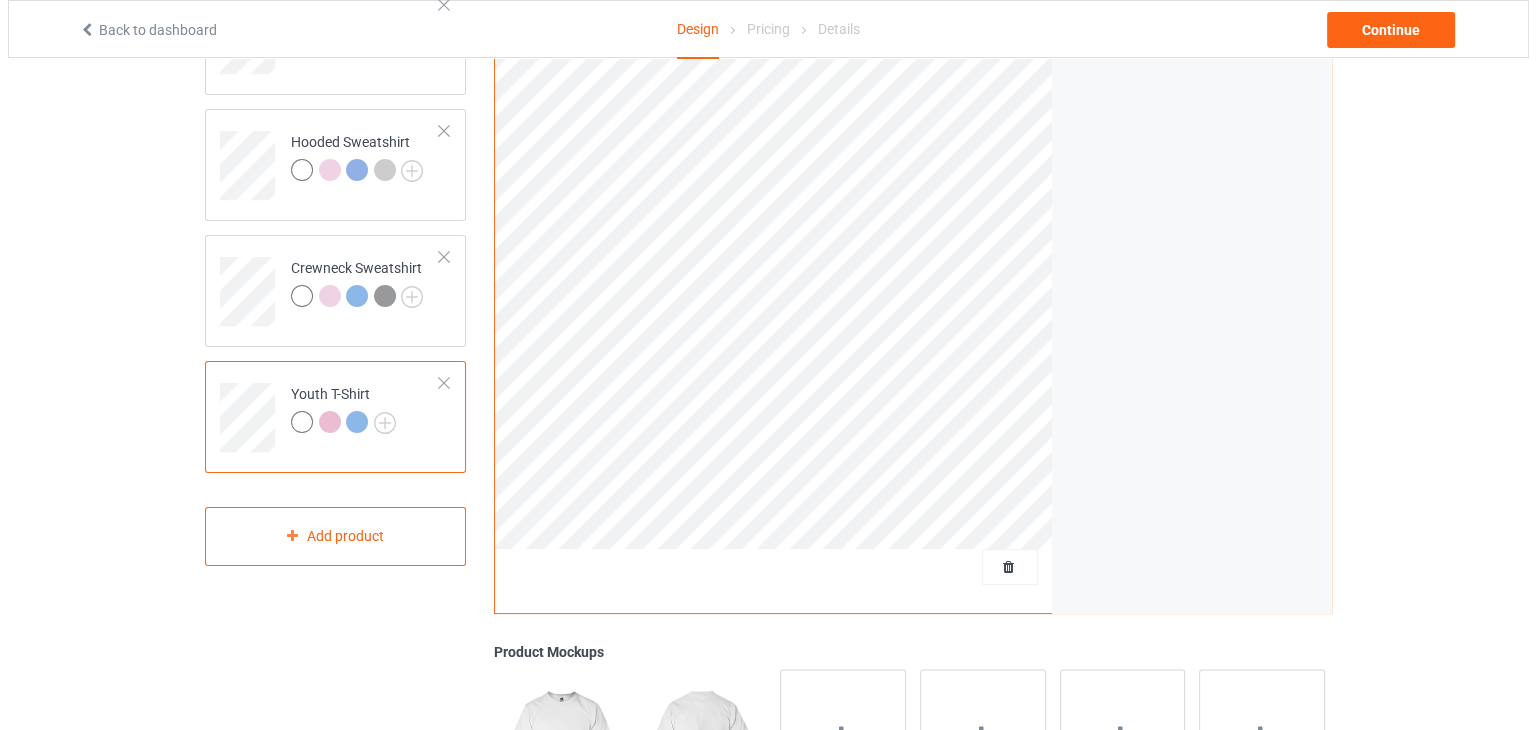 scroll, scrollTop: 300, scrollLeft: 0, axis: vertical 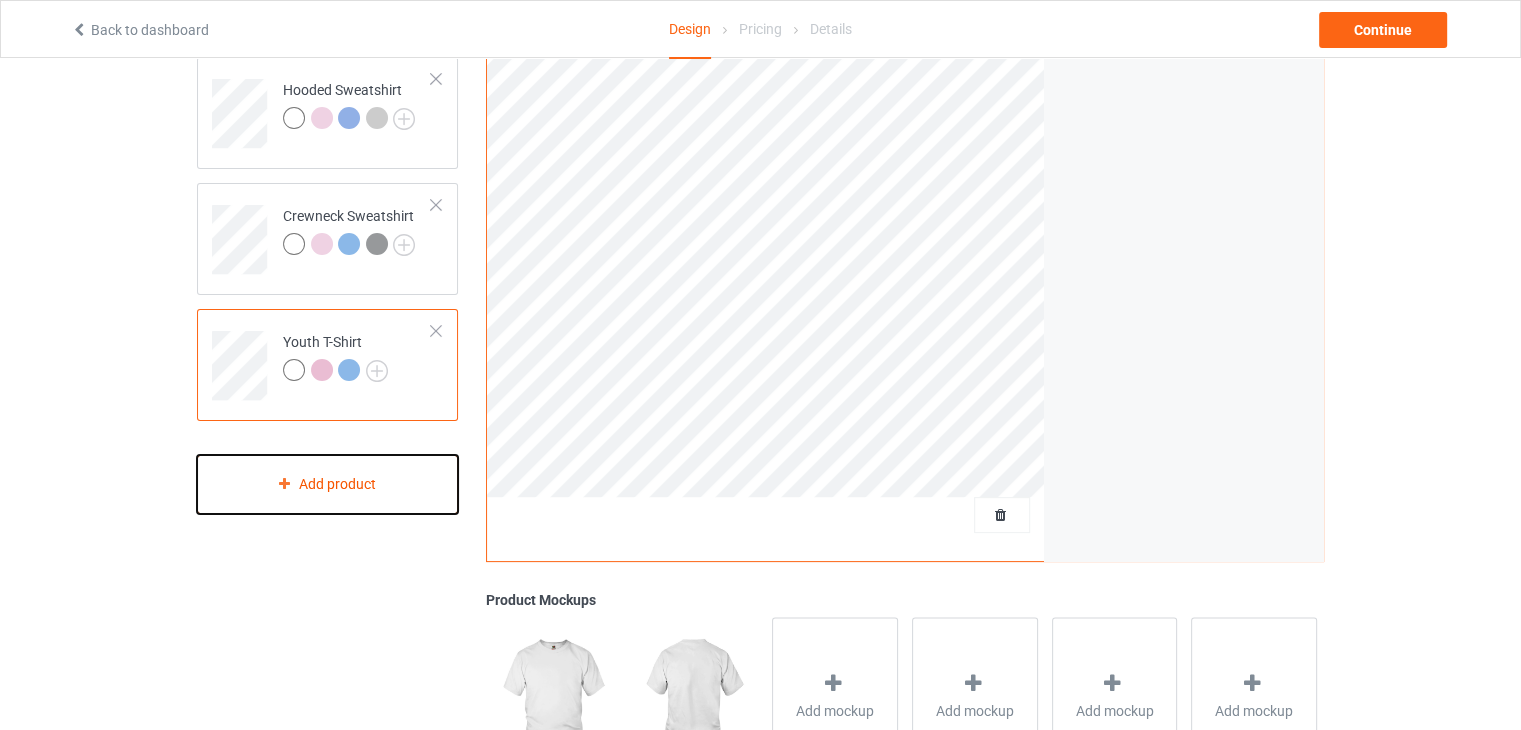 click on "Add product" at bounding box center [327, 484] 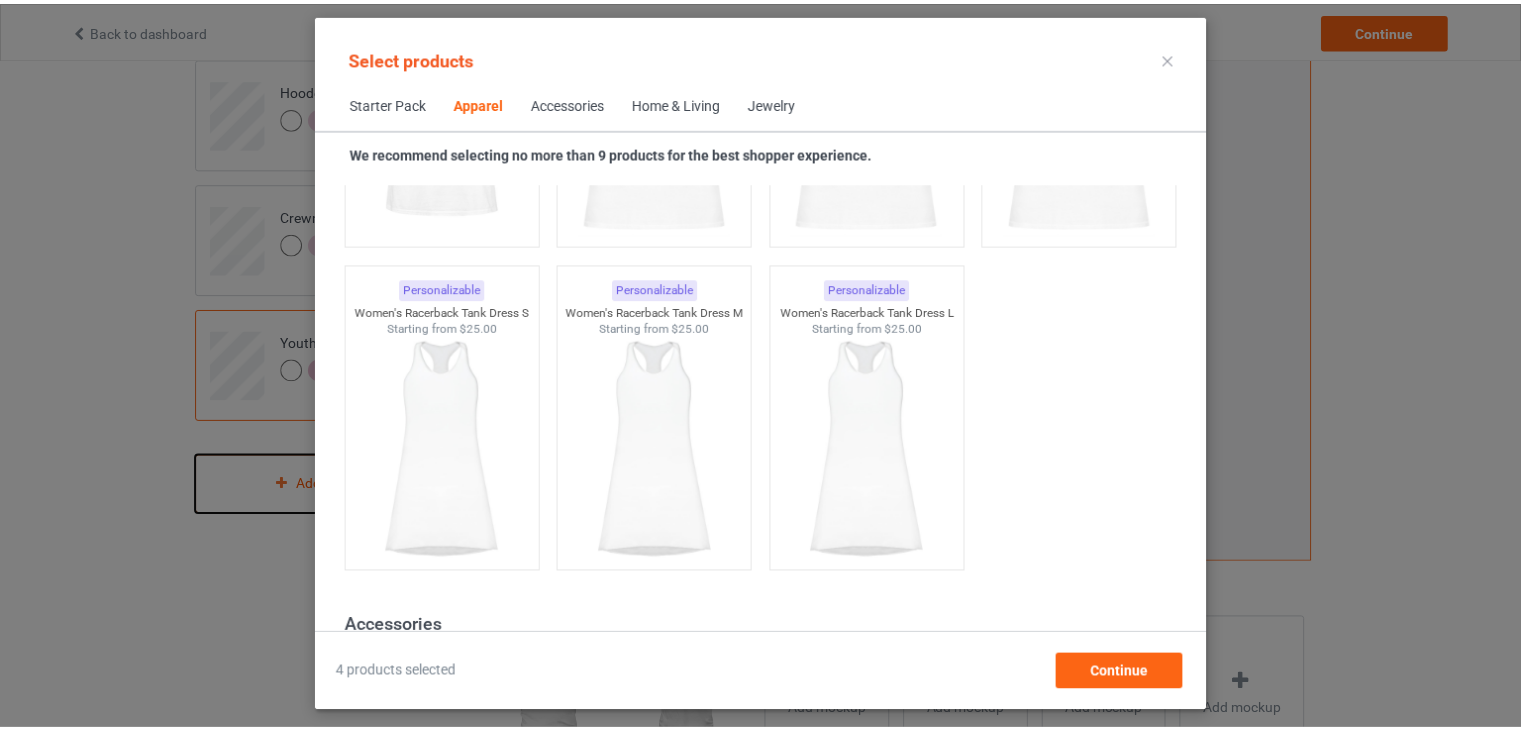 scroll, scrollTop: 4026, scrollLeft: 0, axis: vertical 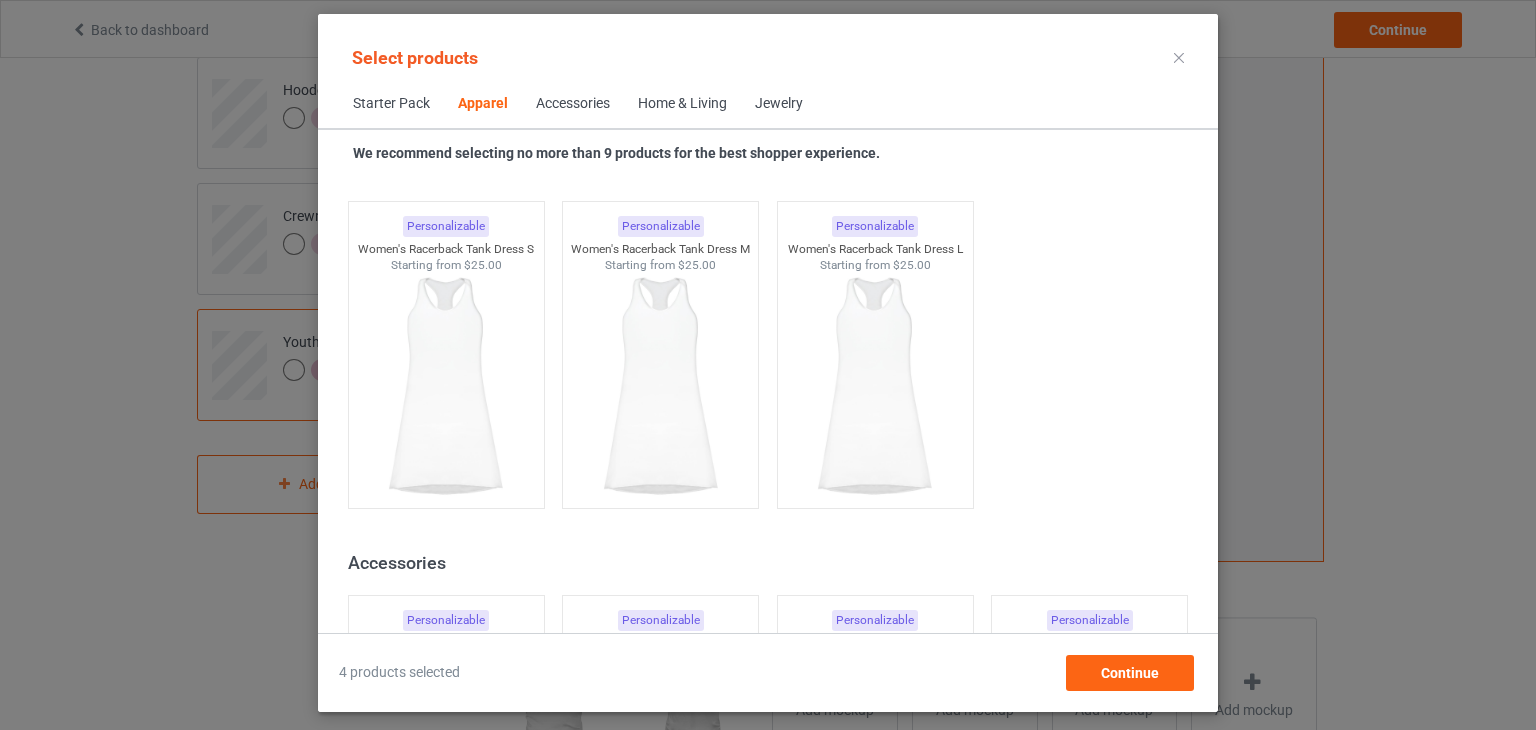drag, startPoint x: 1173, startPoint y: 48, endPoint x: 1172, endPoint y: 61, distance: 13.038404 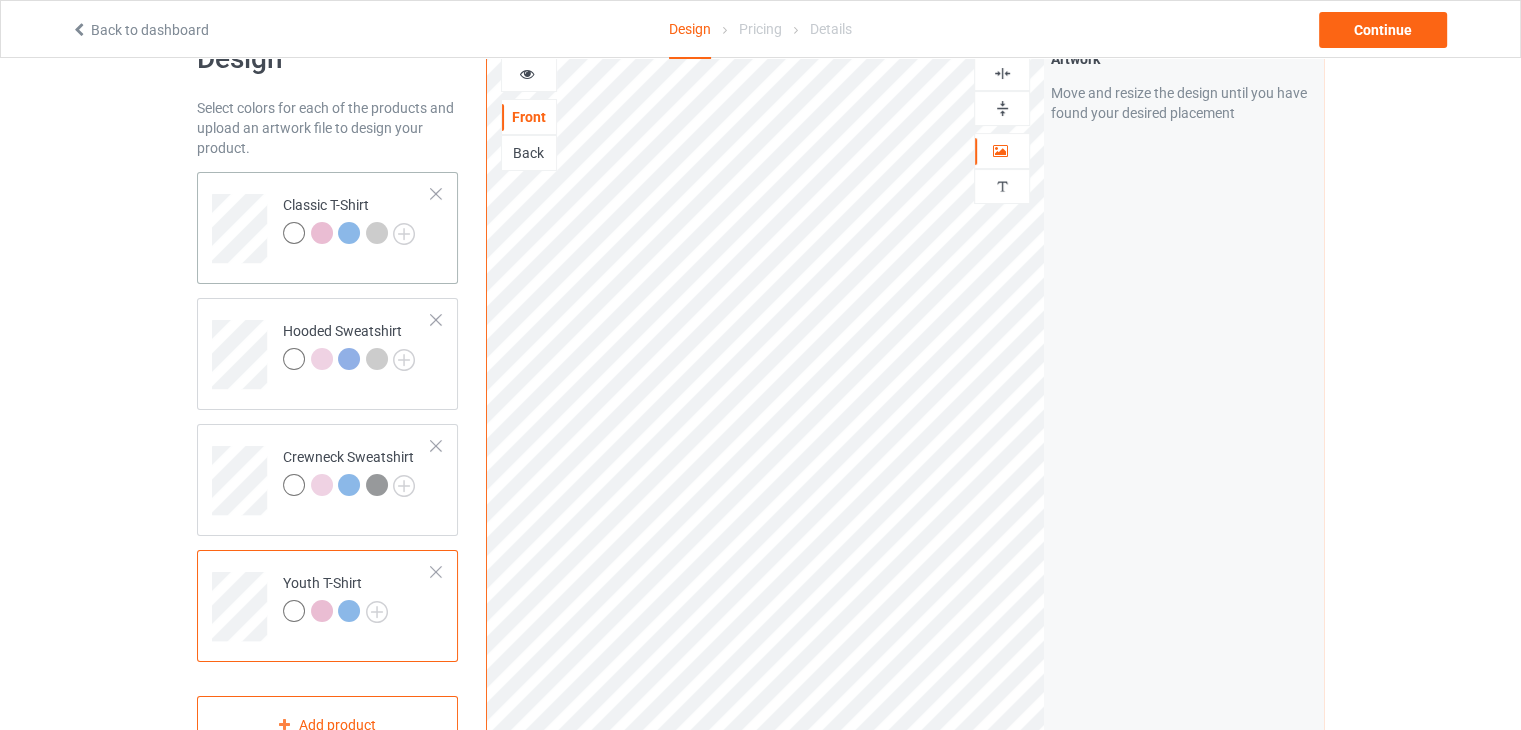 scroll, scrollTop: 0, scrollLeft: 0, axis: both 